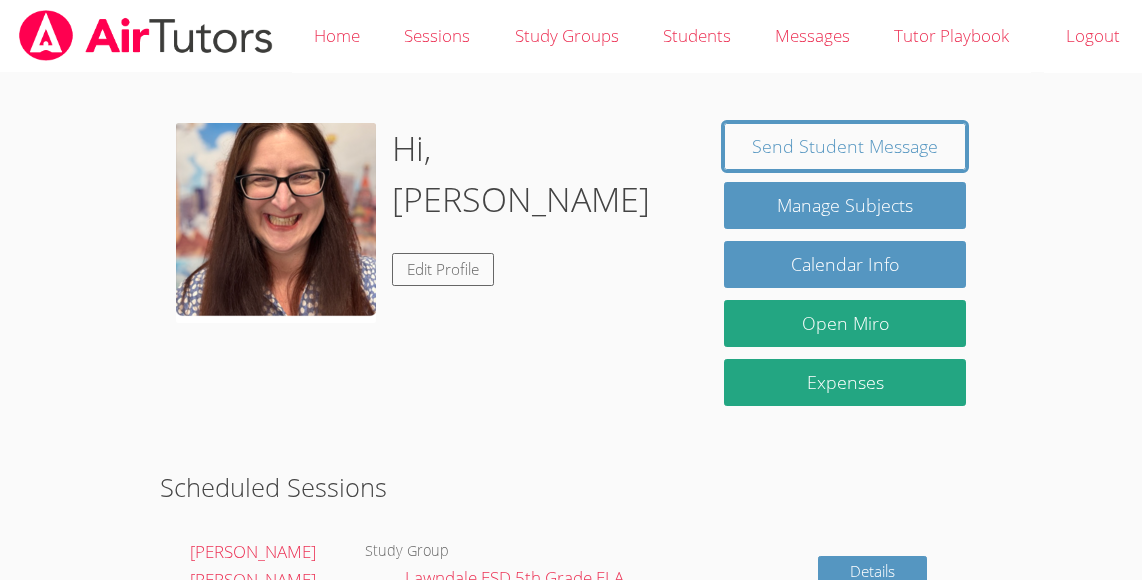 scroll, scrollTop: 0, scrollLeft: 0, axis: both 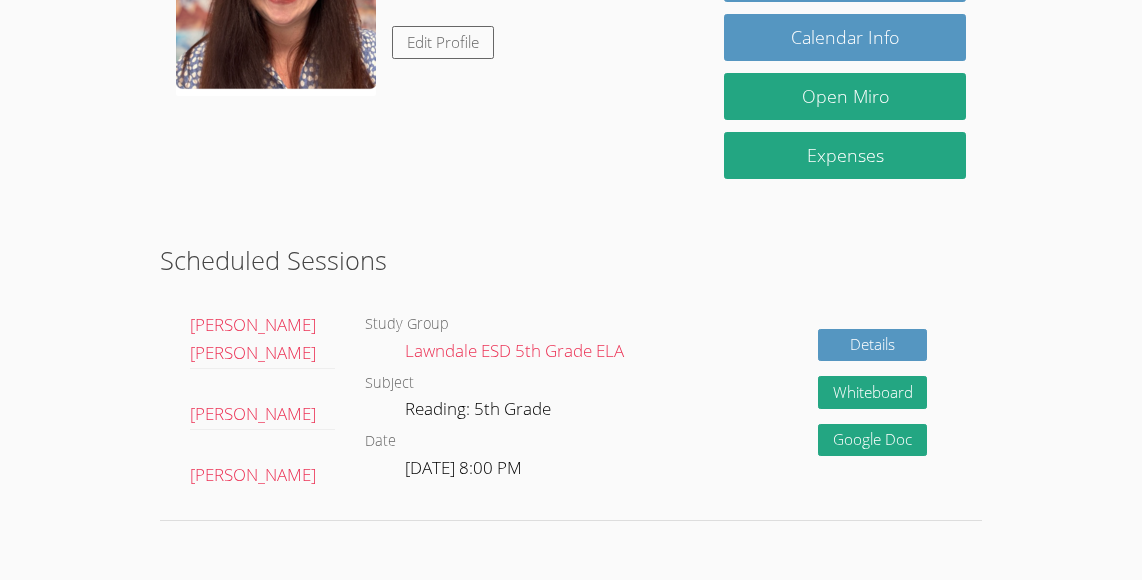 click on "Hi, [PERSON_NAME] Edit Profile Send Student Message Manage Subjects Calendar Info Open Miro Expenses Scheduled Sessions [PERSON_NAME] [PERSON_NAME] [PERSON_NAME] [PERSON_NAME] Study Group Lawndale ESD 5th Grade ELA Subject Reading: 5th Grade Date [DATE] 8:00 PM Details Whiteboard Hidden Google Doc" at bounding box center (571, 198) 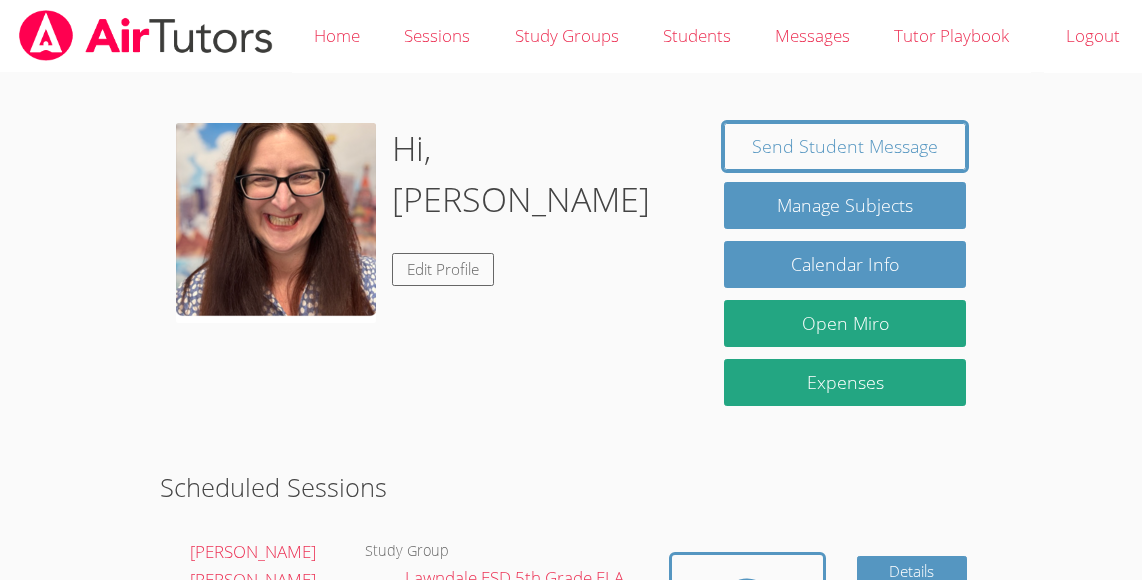 scroll, scrollTop: 227, scrollLeft: 0, axis: vertical 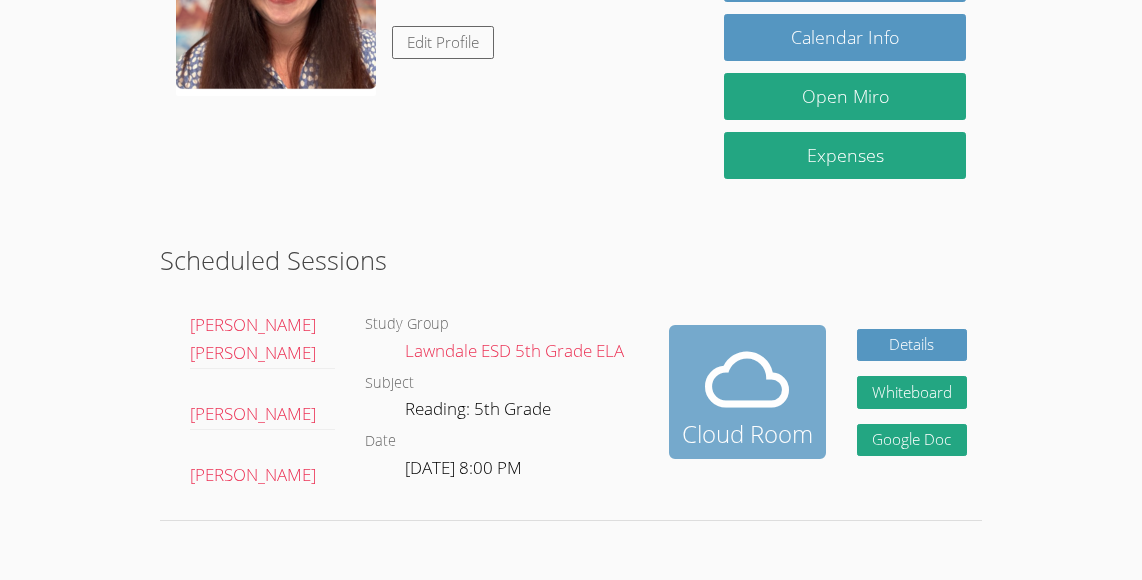click at bounding box center (747, 380) 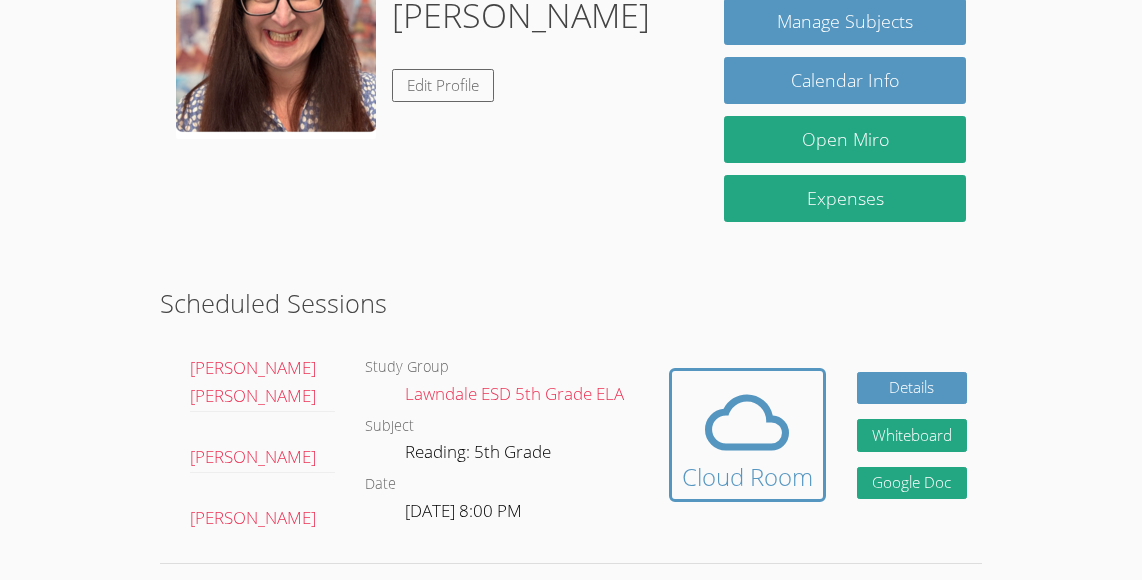 scroll, scrollTop: 206, scrollLeft: 0, axis: vertical 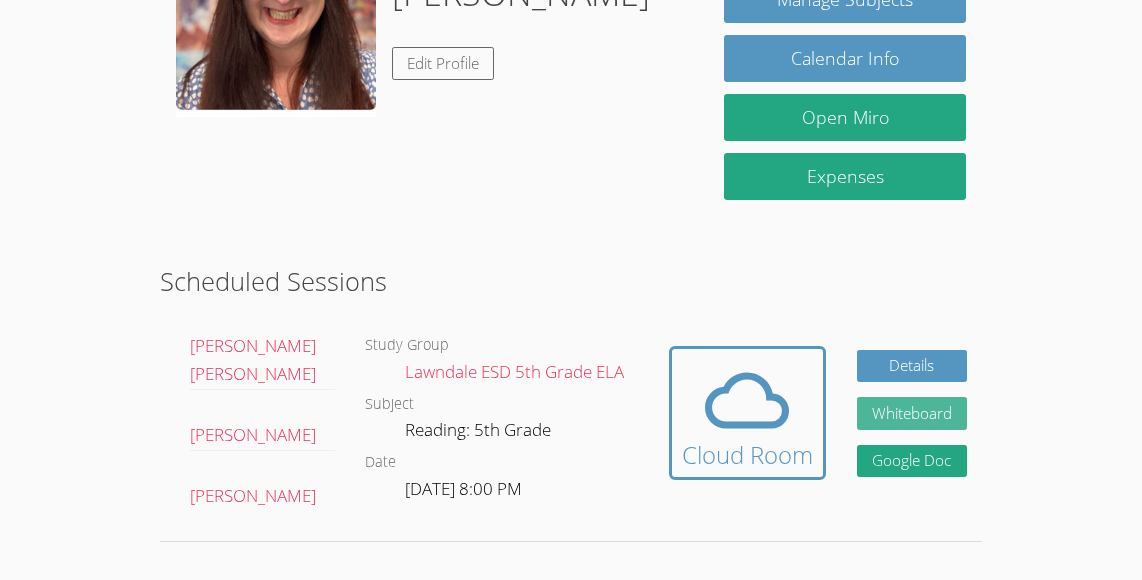 click on "Whiteboard" at bounding box center (912, 413) 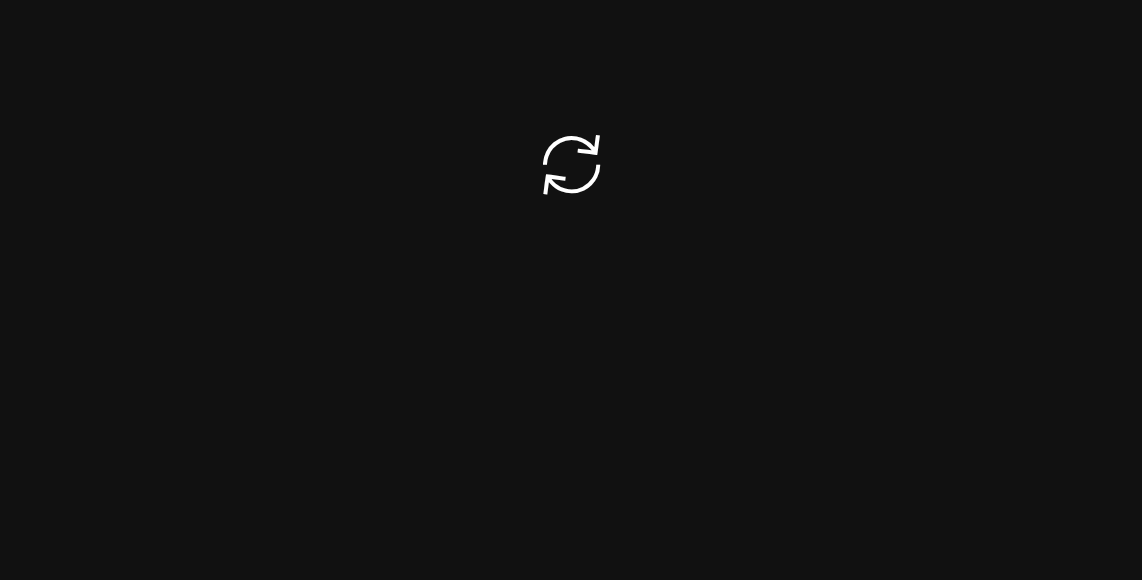 scroll, scrollTop: 0, scrollLeft: 0, axis: both 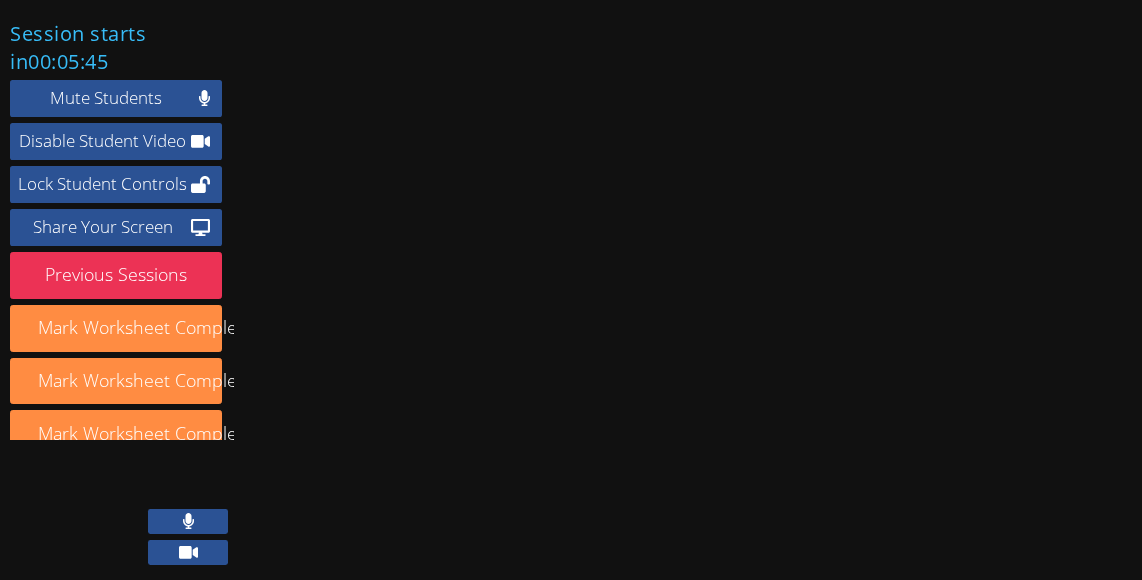 click 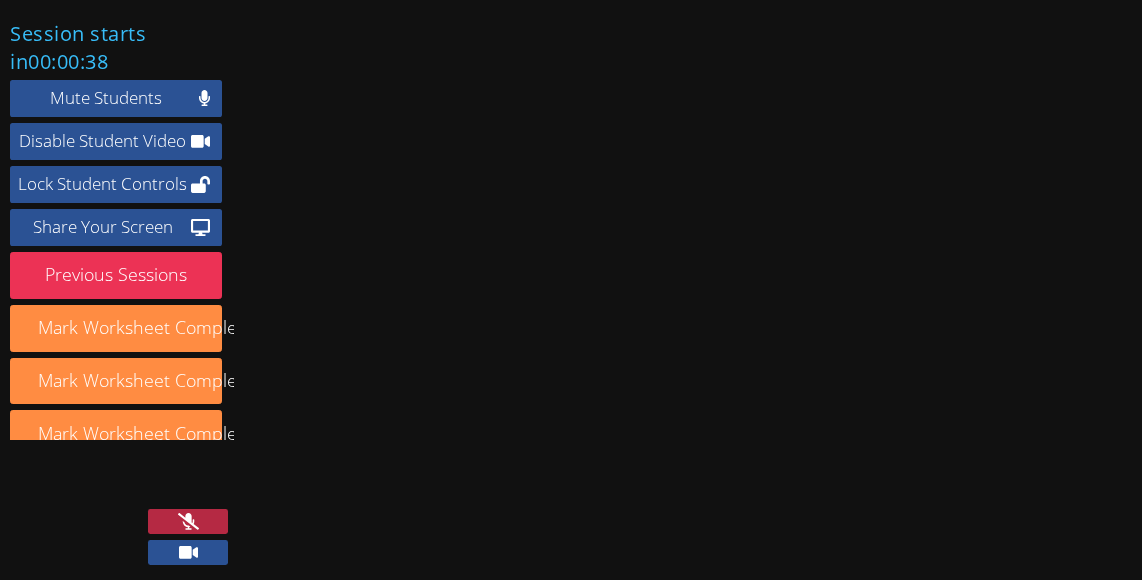 click at bounding box center (188, 521) 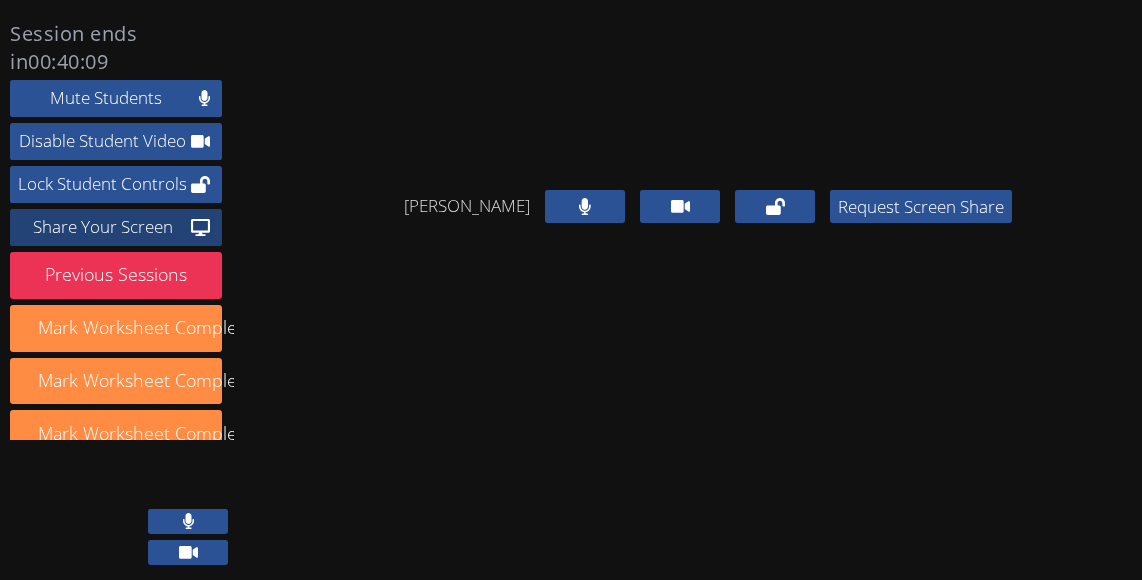 click on "Share Your Screen" at bounding box center (102, 227) 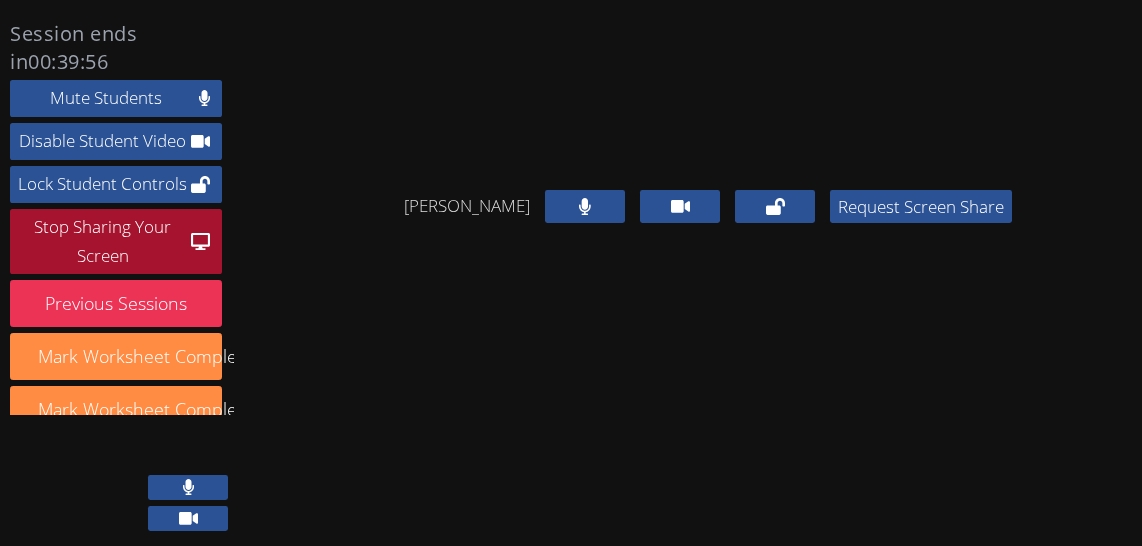 click on "Stop Sharing Your Screen" at bounding box center [102, 242] 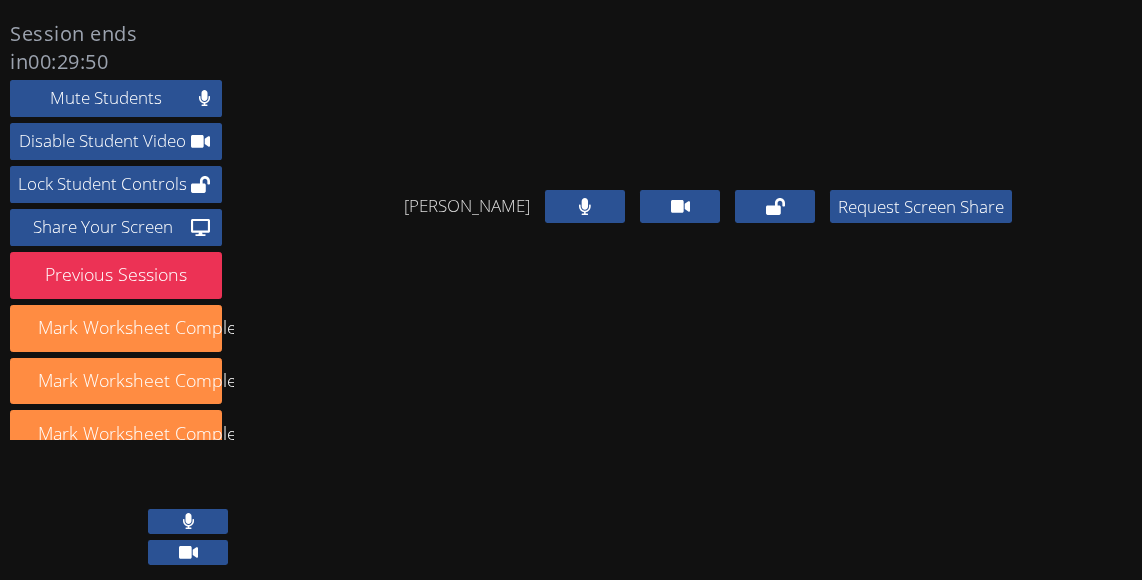 click 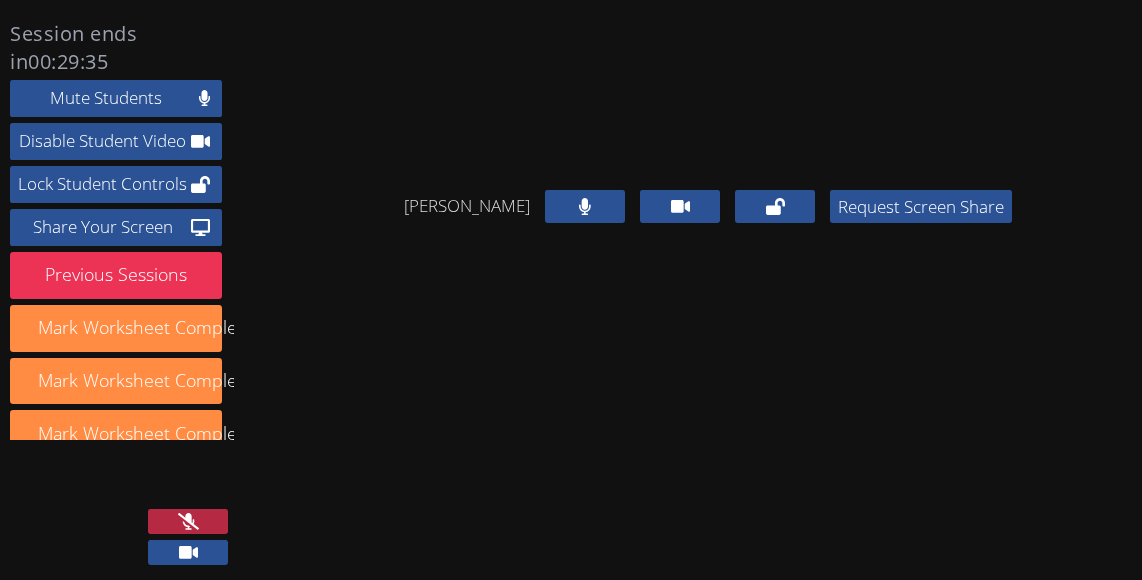 click at bounding box center (188, 521) 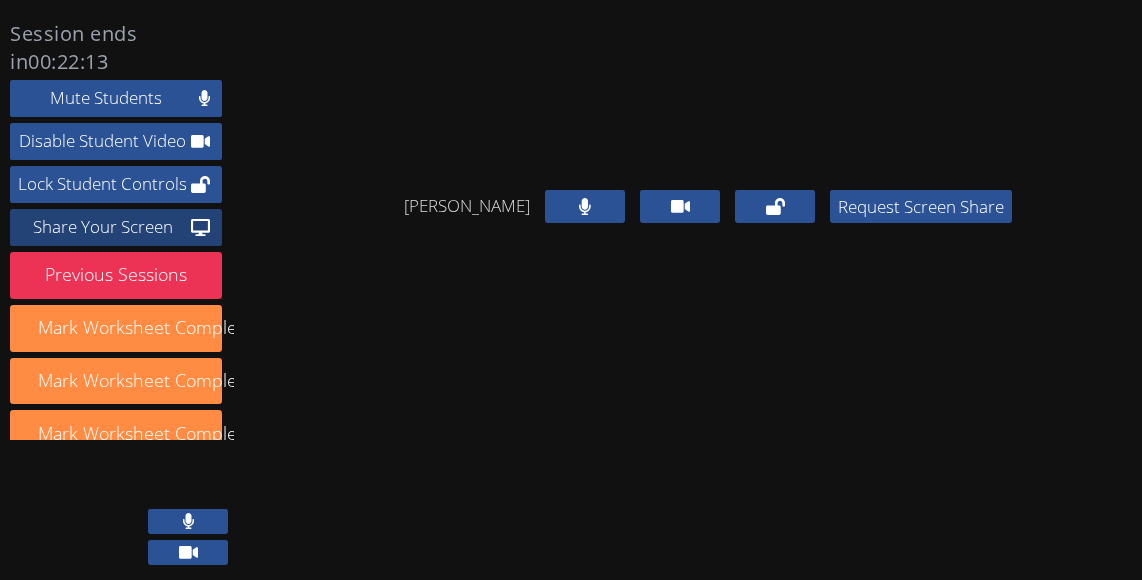 click on "Share Your Screen" at bounding box center [102, 227] 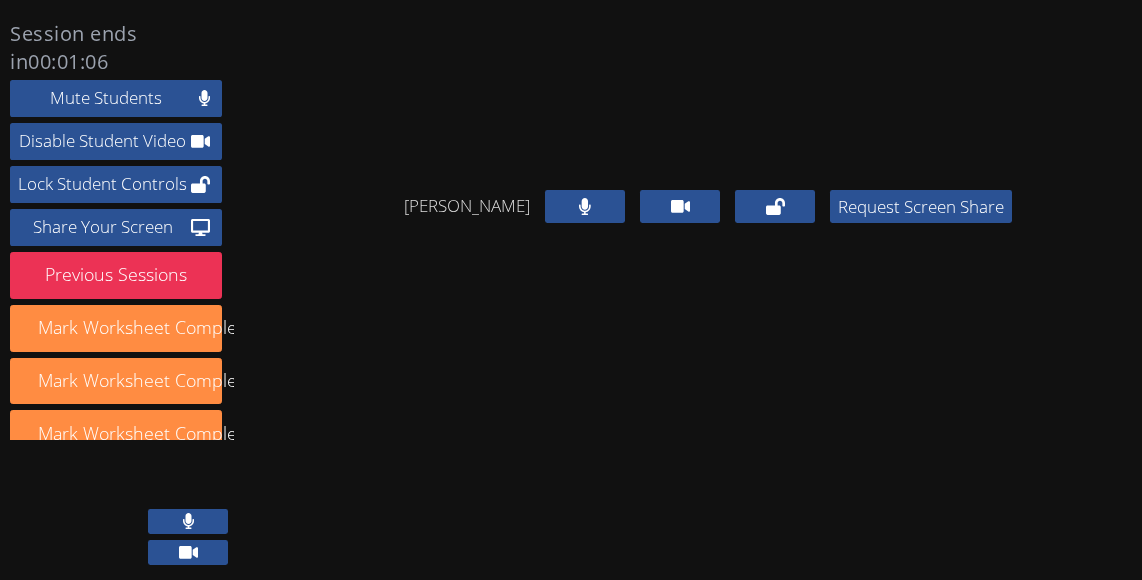 scroll, scrollTop: 234, scrollLeft: 0, axis: vertical 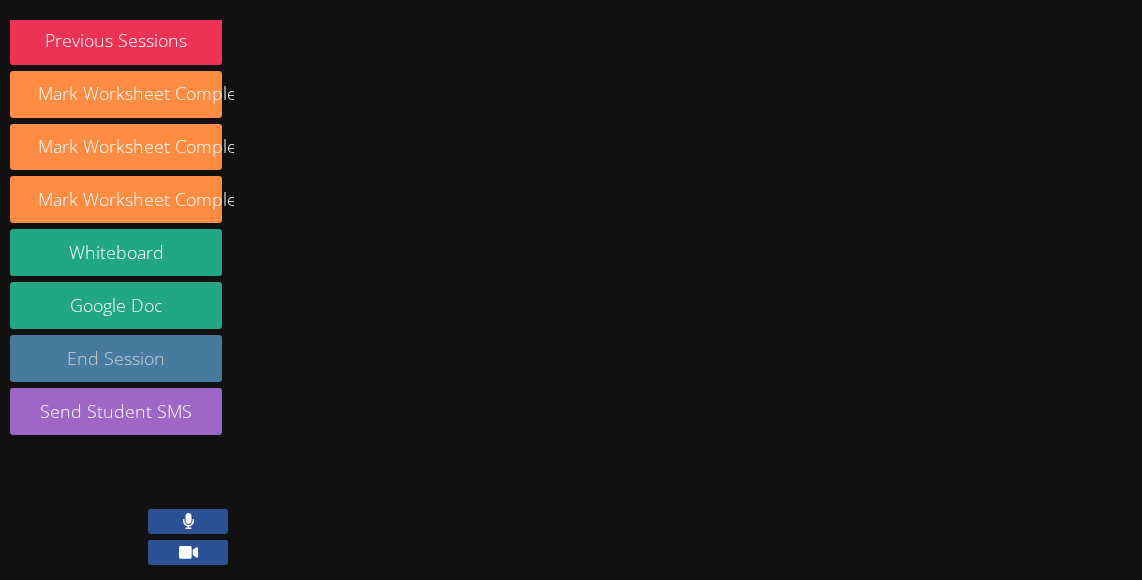 click on "End Session" at bounding box center [116, 358] 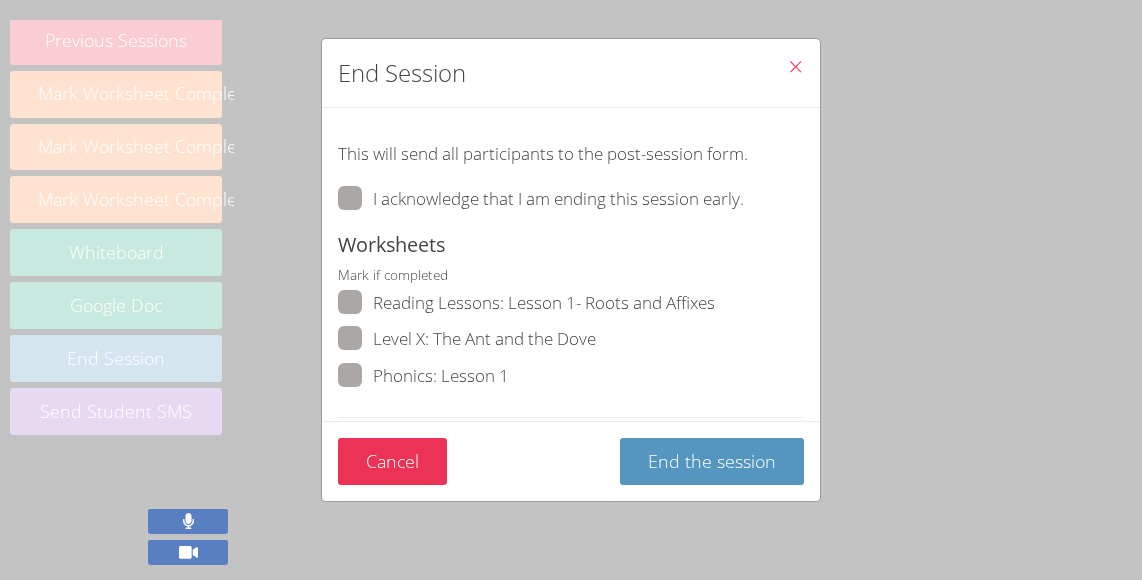click at bounding box center [795, 66] 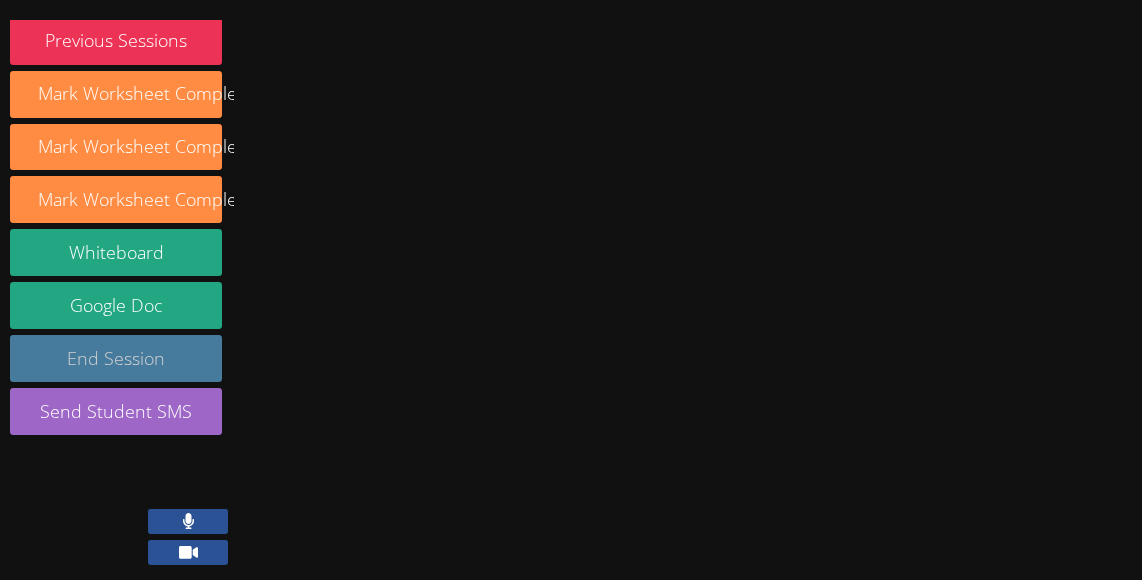 click on "End Session" at bounding box center (116, 358) 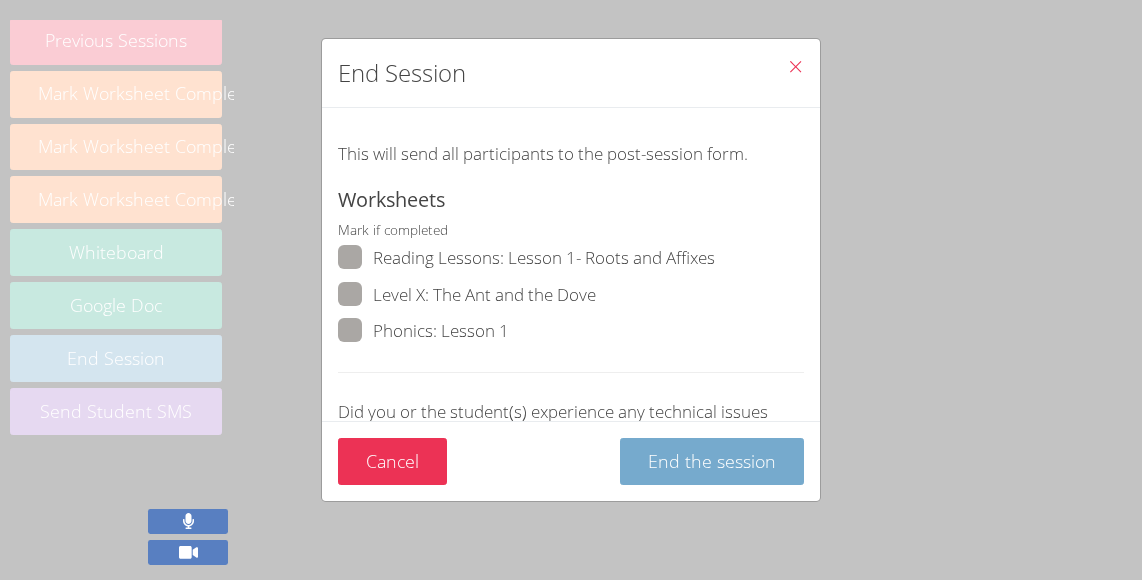 click on "End the session" at bounding box center (712, 461) 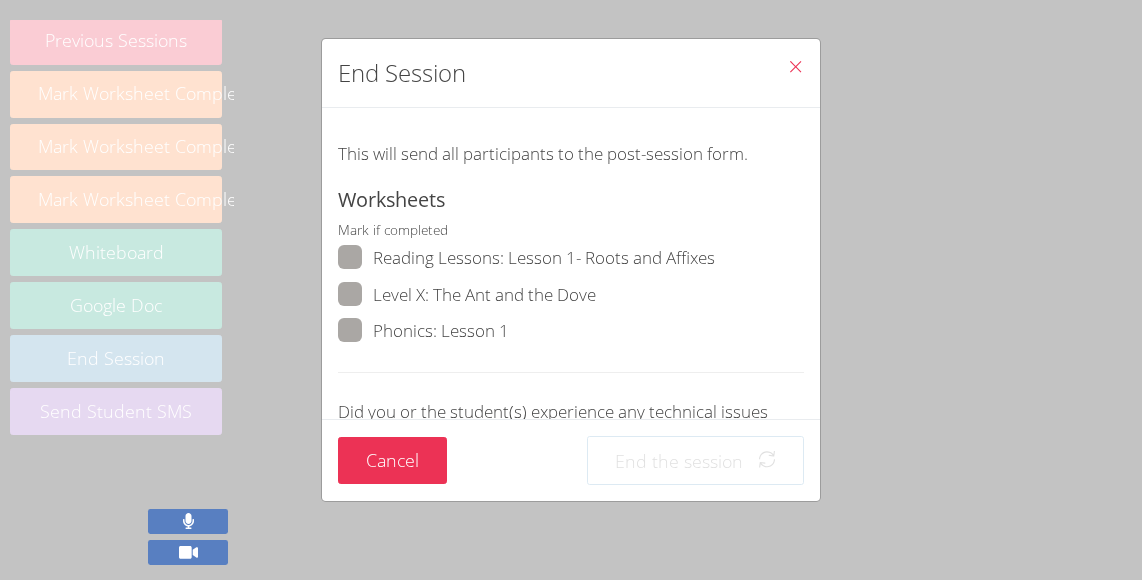 scroll, scrollTop: 181, scrollLeft: 0, axis: vertical 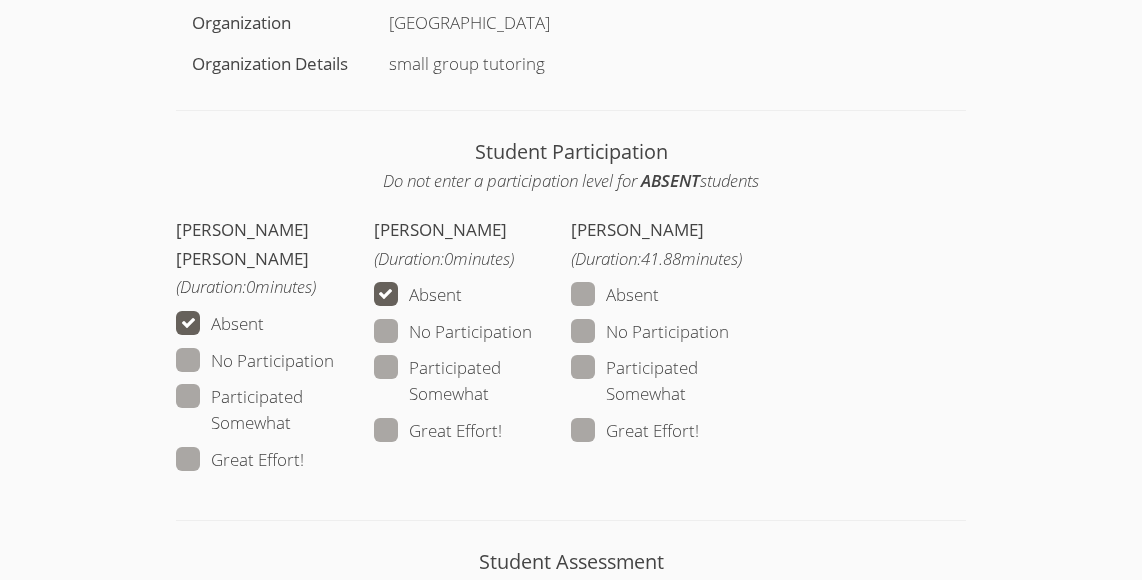 click at bounding box center [699, 430] 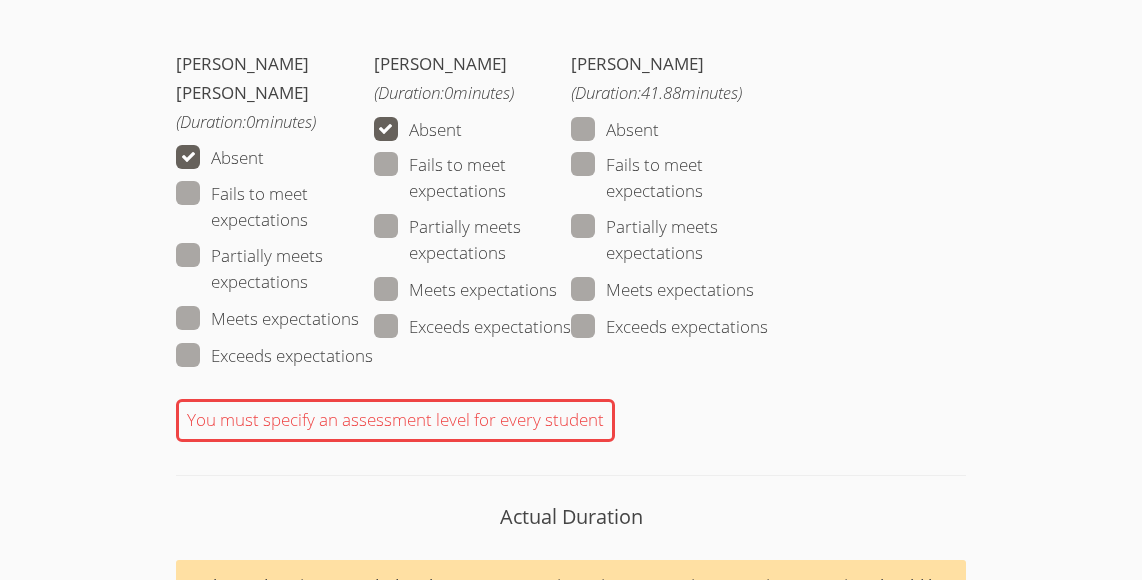 scroll, scrollTop: 1816, scrollLeft: 0, axis: vertical 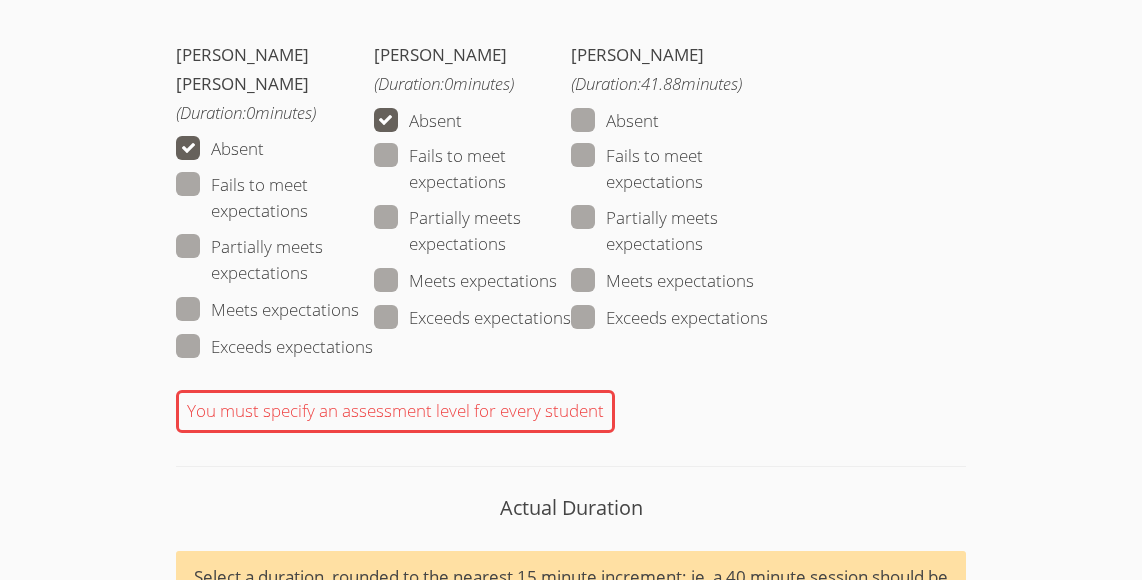 click at bounding box center (754, 280) 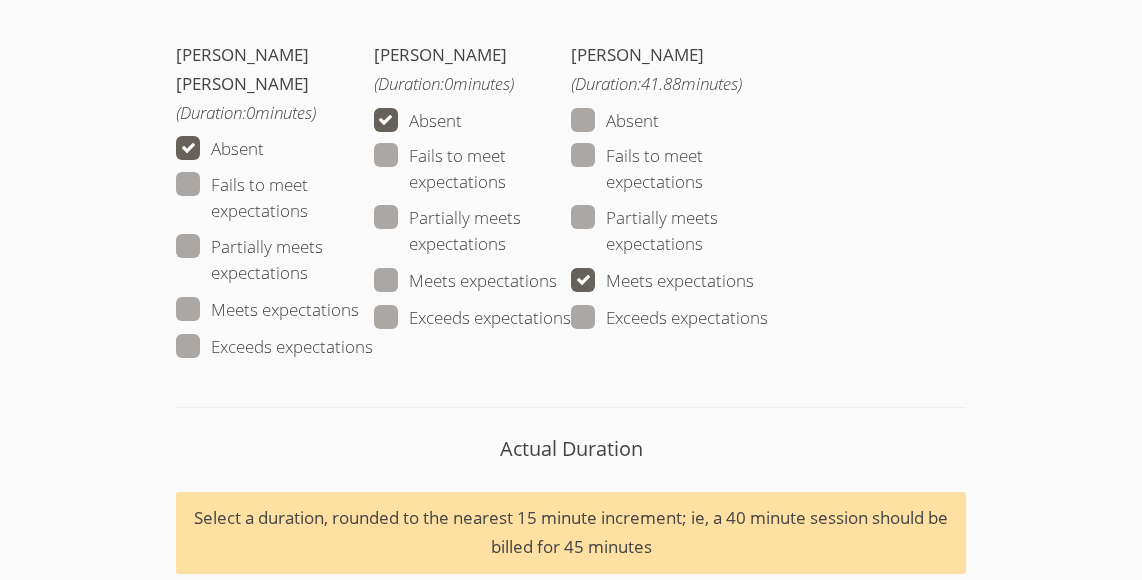 click at bounding box center (768, 317) 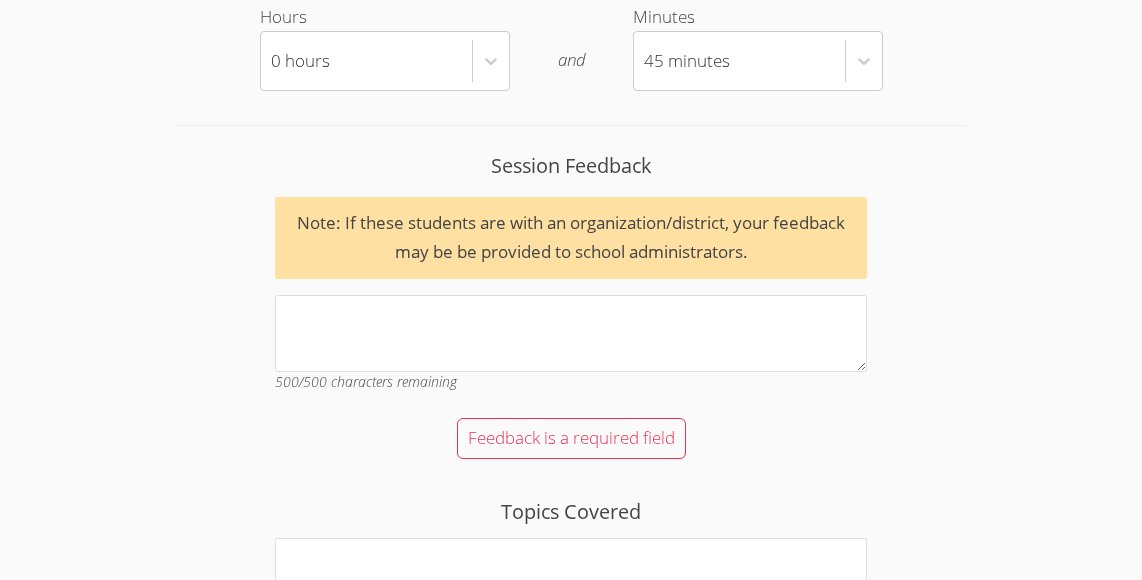 scroll, scrollTop: 2402, scrollLeft: 0, axis: vertical 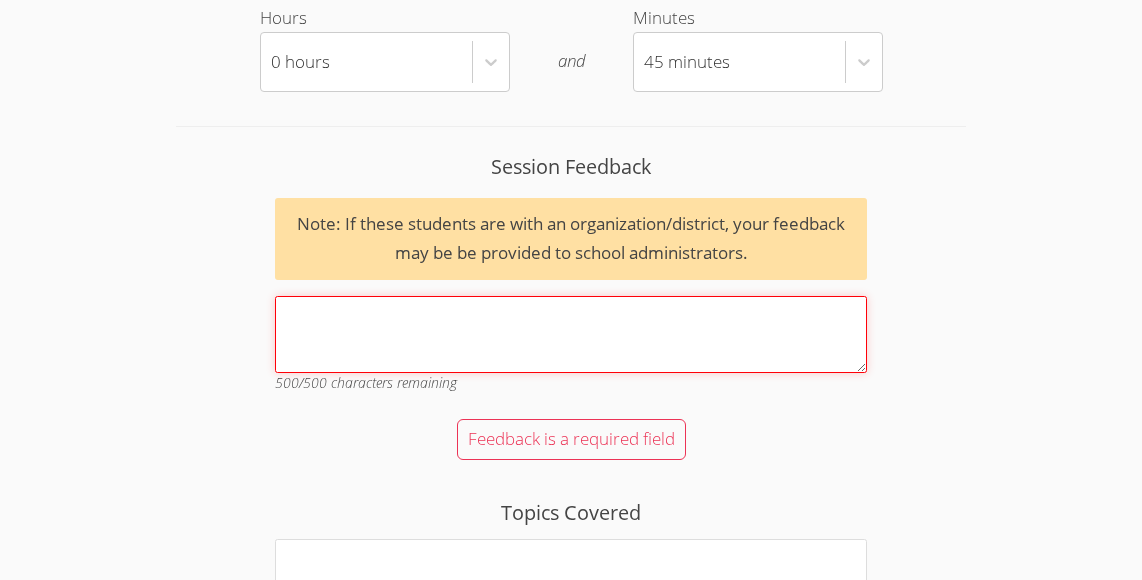 click on "Session Feedback Note: If these students are with an organization/district, your feedback may be be provided to school administrators. 500 /500 characters remaining" at bounding box center [571, 334] 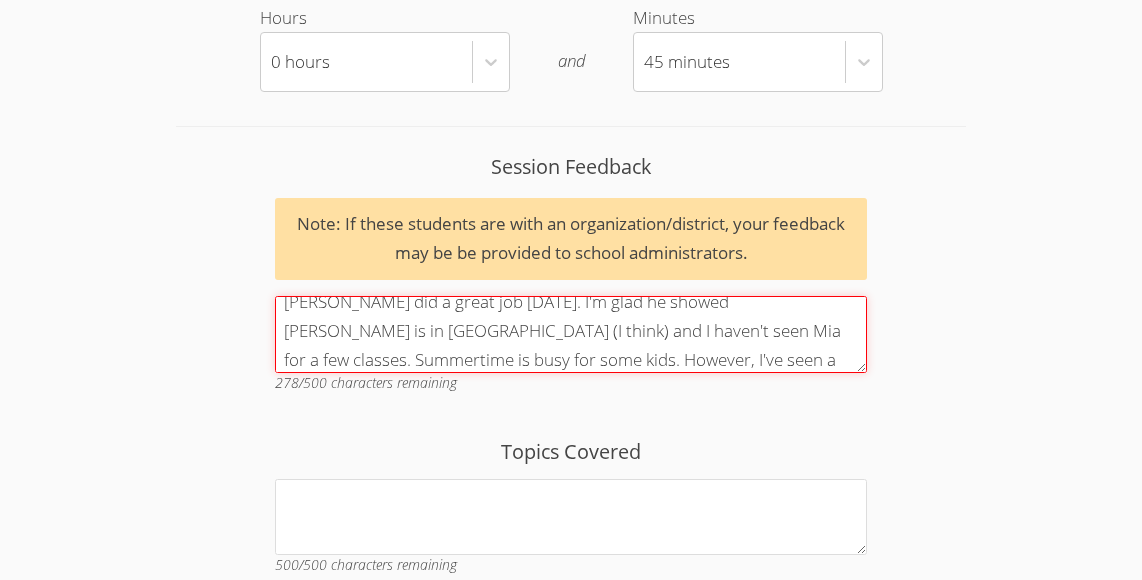 scroll, scrollTop: 46, scrollLeft: 0, axis: vertical 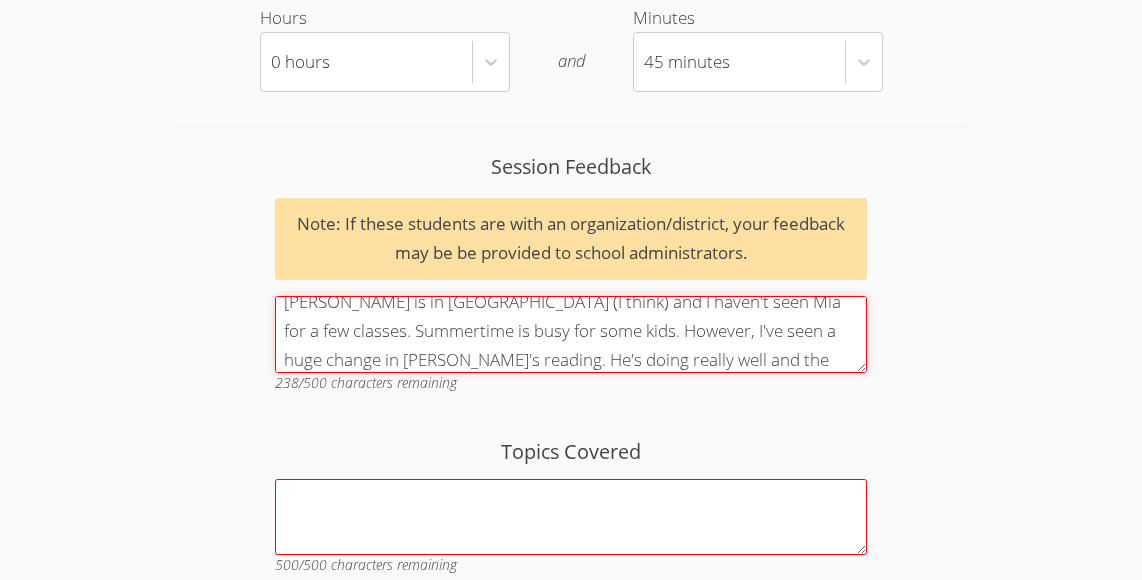 type on "Axel did a great job today. I'm glad he showed bc Emmanuel is in Mexico (I think) and I haven't seen Mia for a few classes. Summertime is busy for some kids. However, I've seen a huge change in Axel's reading. He's doing really well and the tutoring has helped." 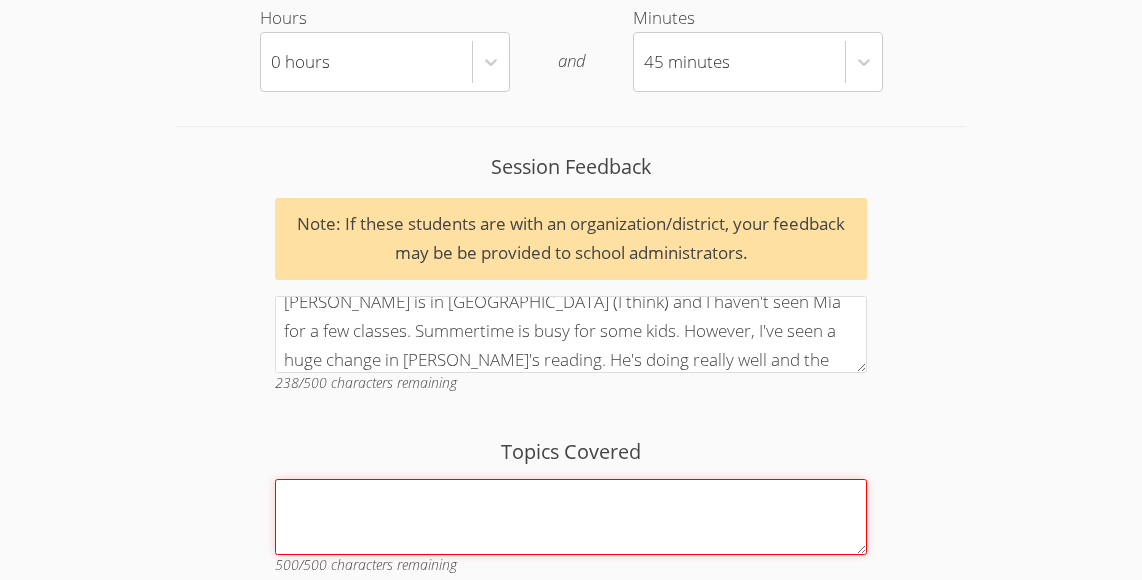 click on "Topics Covered" at bounding box center (571, 517) 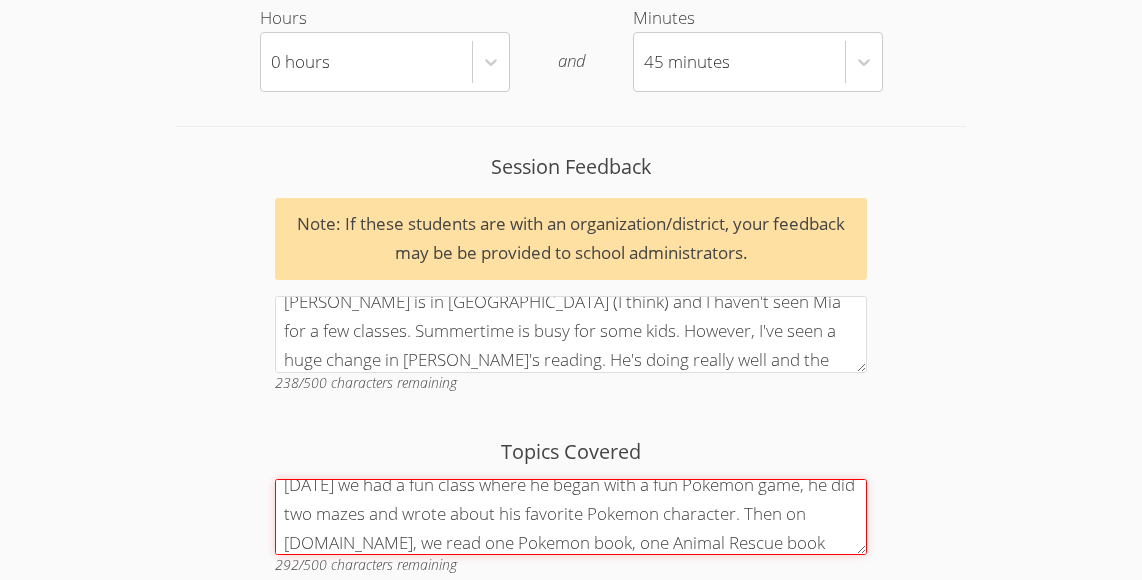 scroll, scrollTop: 46, scrollLeft: 0, axis: vertical 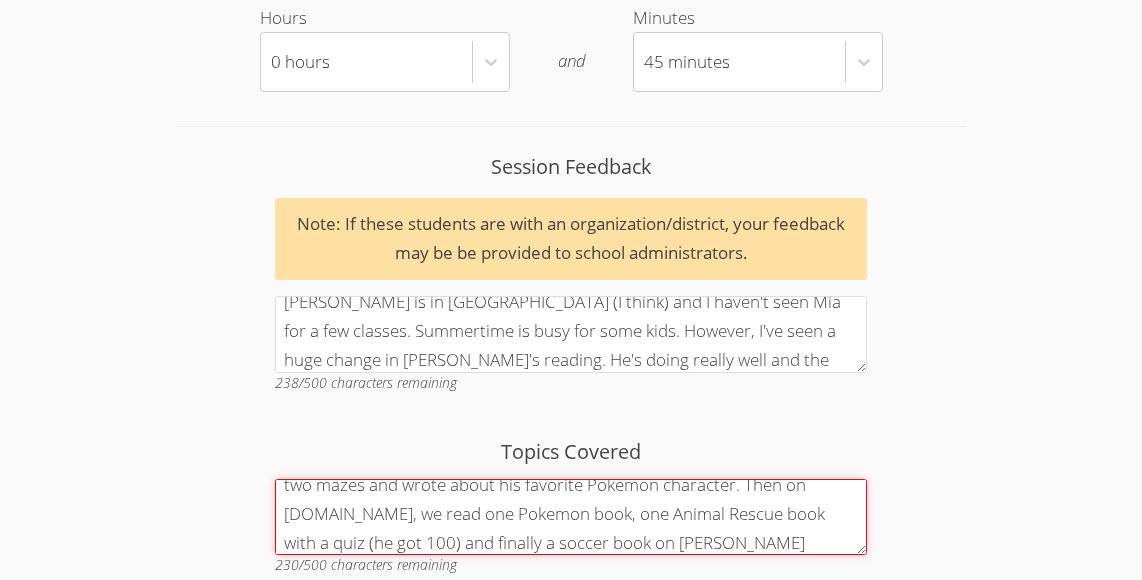 click on "Today we had a fun class where he began with a fun Pokemon game, he did two mazes and wrote about his favorite Pokemon character. Then on GetEpic.com, we read one Pokemon book, one Animal Rescue book with a quiz (he got 100) and finally a soccer book on Cristano Ronaldo" at bounding box center [571, 517] 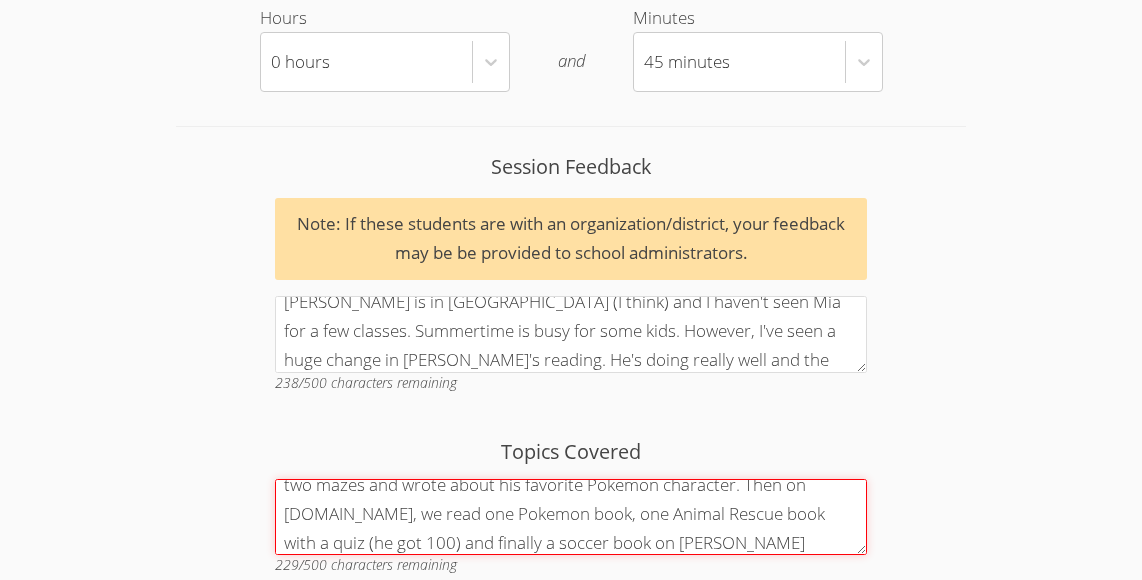 click on "Today we had a fun class where he began with a fun Pokemon game, he did two mazes and wrote about his favorite Pokemon character. Then on GetEpic.com, we read one Pokemon book, one Animal Rescue book with a quiz (he got 100) and finally a soccer book on Cristiano Ronaldo" at bounding box center (571, 517) 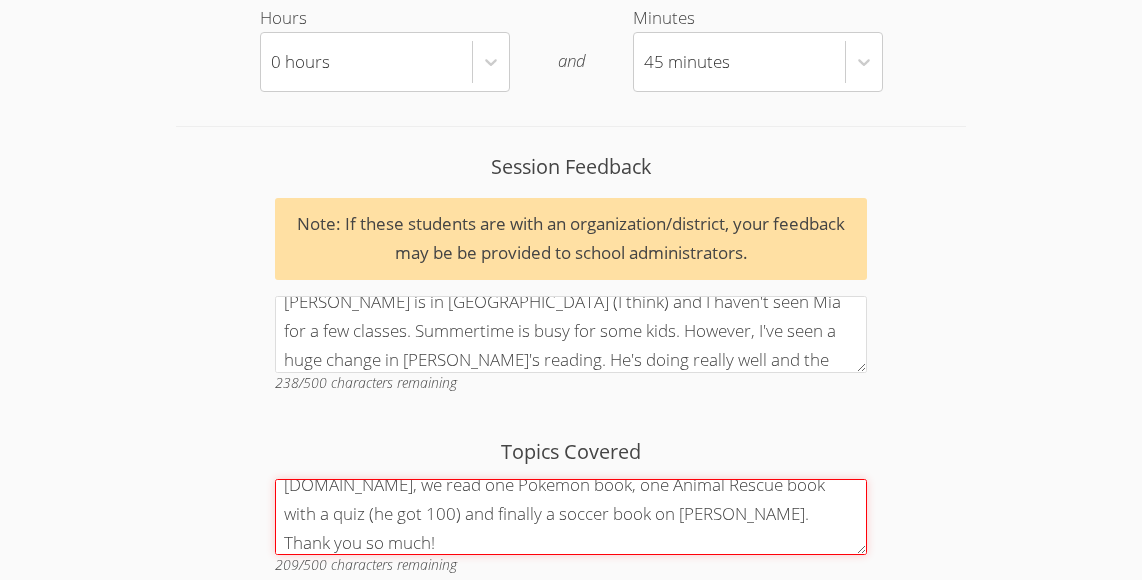 scroll, scrollTop: 86, scrollLeft: 0, axis: vertical 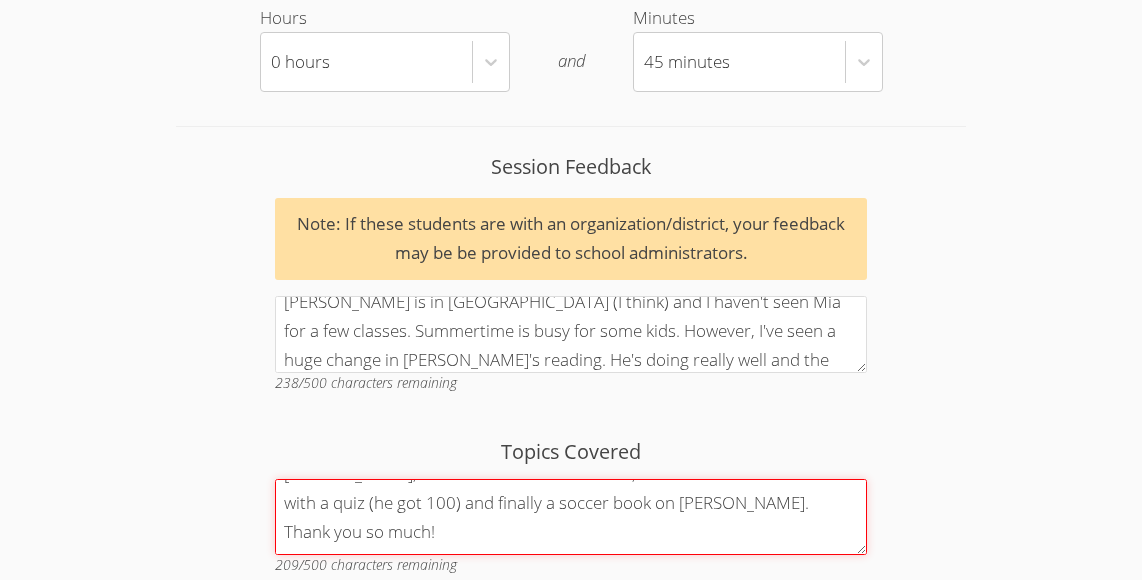 type on "Today we had a fun class where he began with a fun Pokemon game, he did two mazes and wrote about his favorite Pokemon character. Then on GetEpic.com, we read one Pokemon book, one Animal Rescue book with a quiz (he got 100) and finally a soccer book on Cristiano Ronaldo. Thank you so much!" 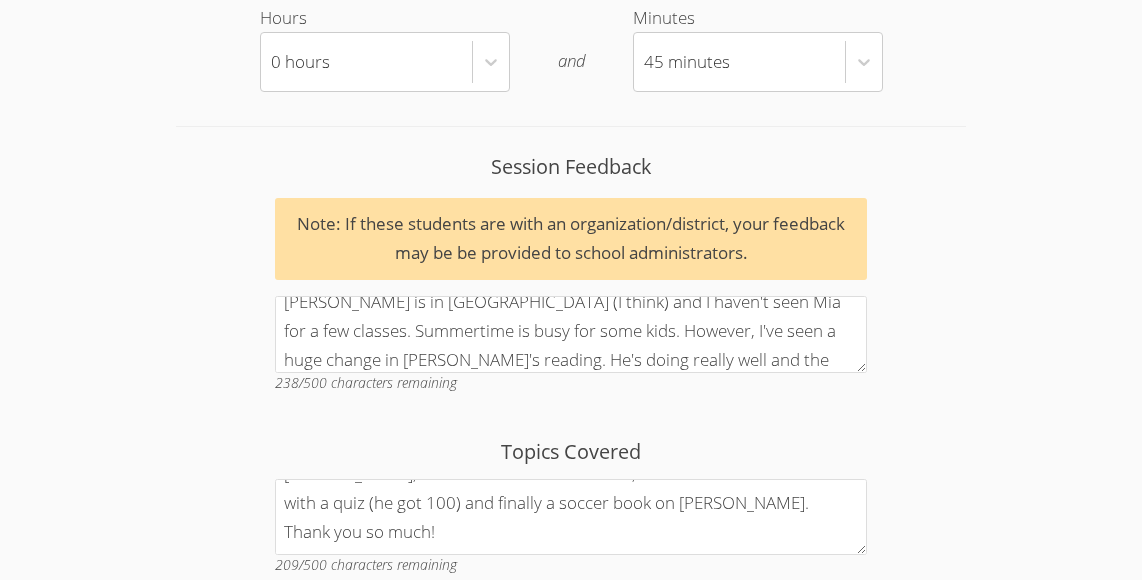 click on "Complete" at bounding box center [564, 629] 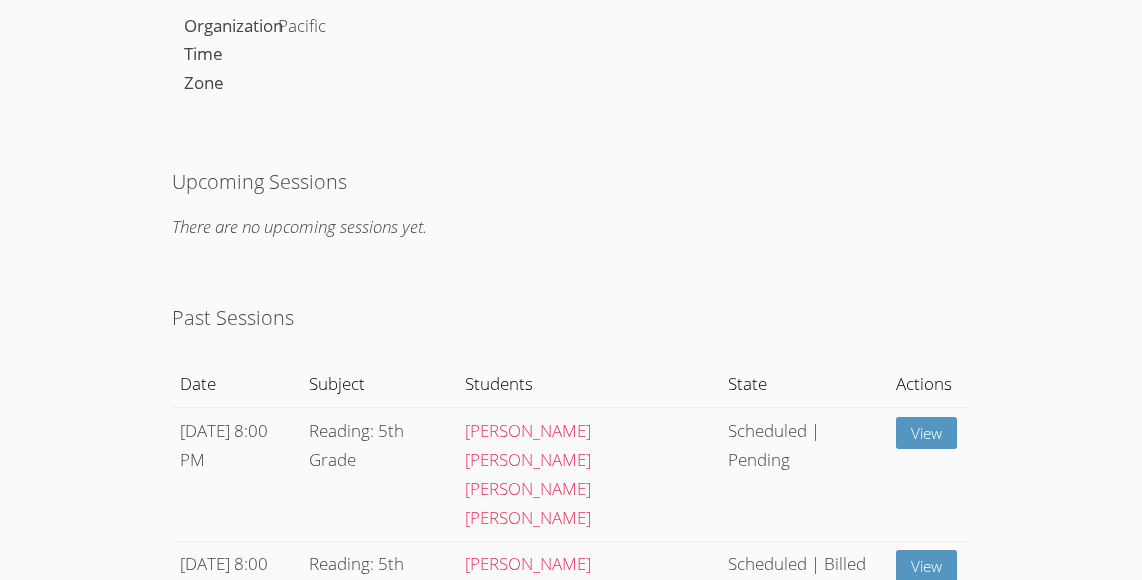 scroll, scrollTop: 762, scrollLeft: 0, axis: vertical 